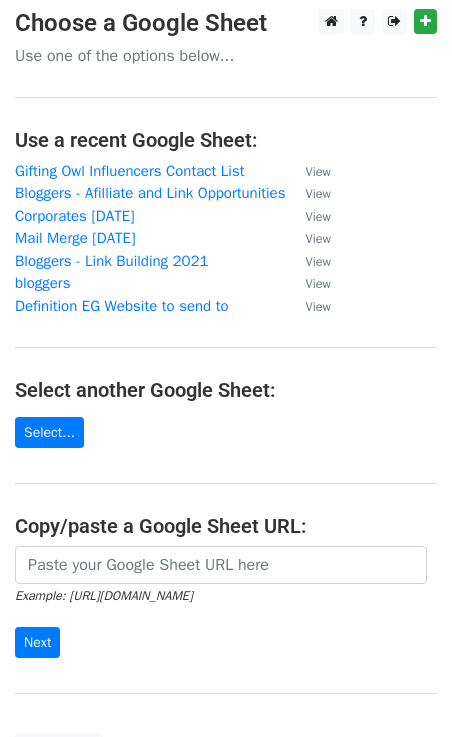 scroll, scrollTop: 5, scrollLeft: 0, axis: vertical 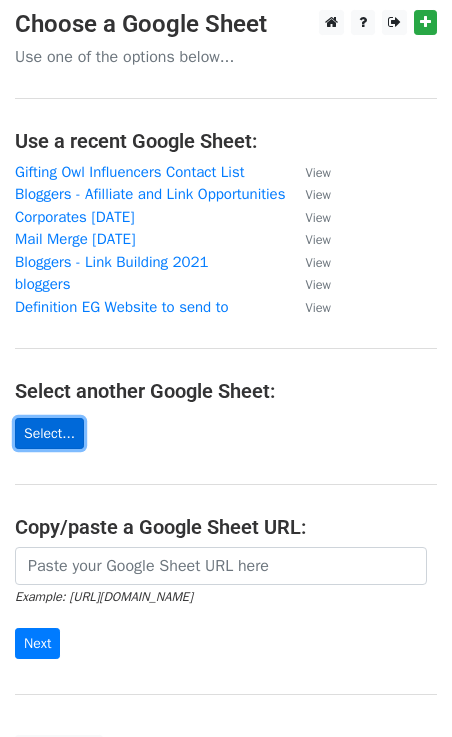 click on "Select..." at bounding box center (49, 433) 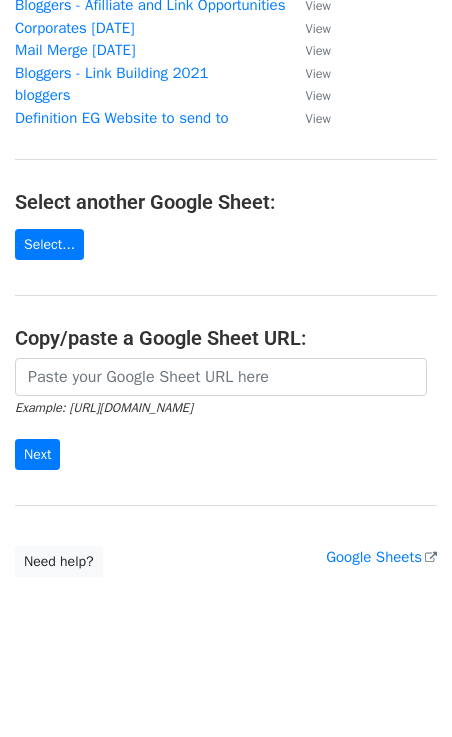 scroll, scrollTop: 0, scrollLeft: 0, axis: both 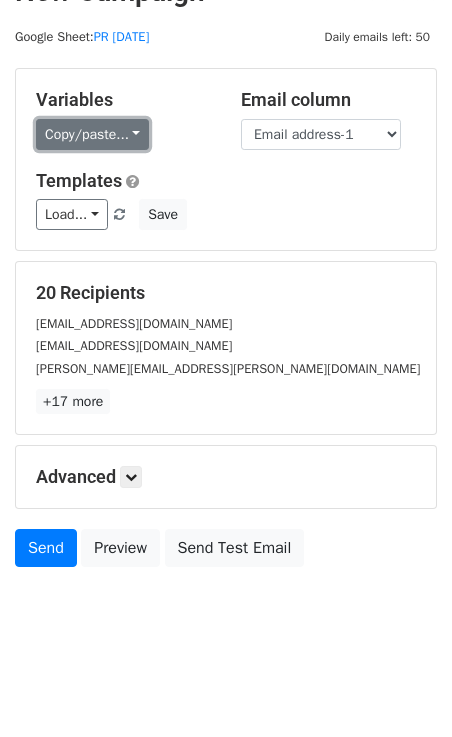 click on "Copy/paste..." at bounding box center [92, 134] 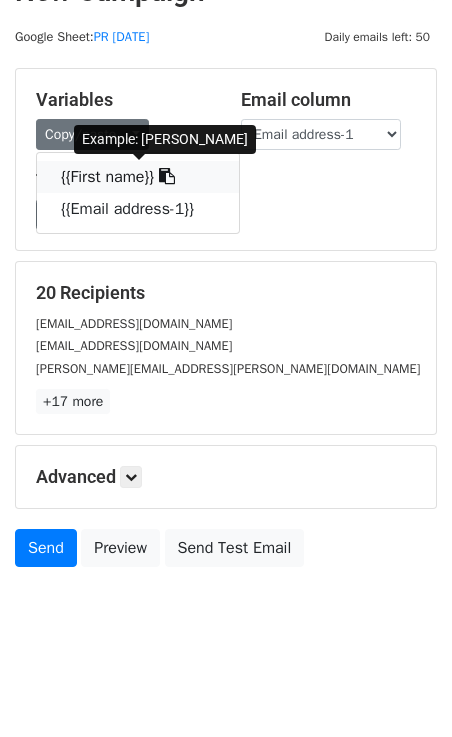 click at bounding box center (167, 176) 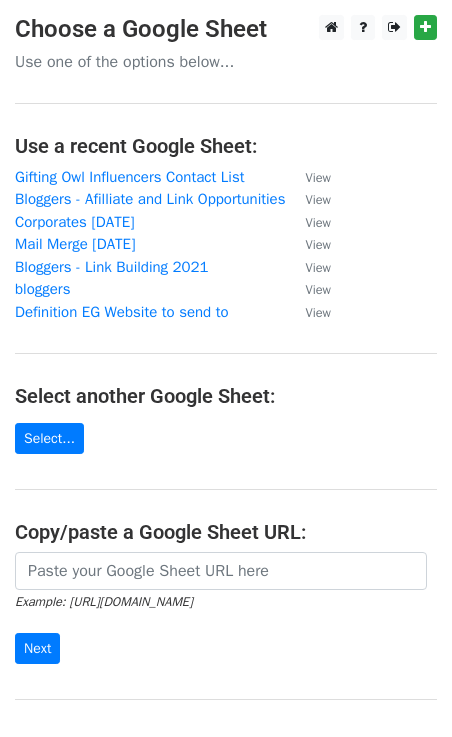 scroll, scrollTop: 0, scrollLeft: 0, axis: both 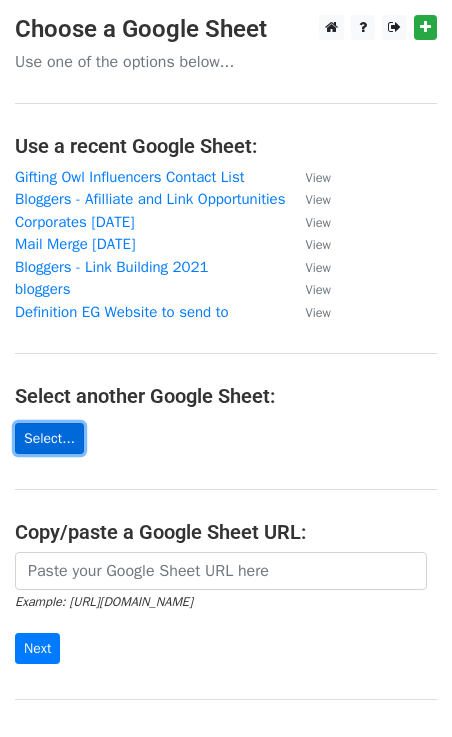 click on "Select..." at bounding box center [49, 438] 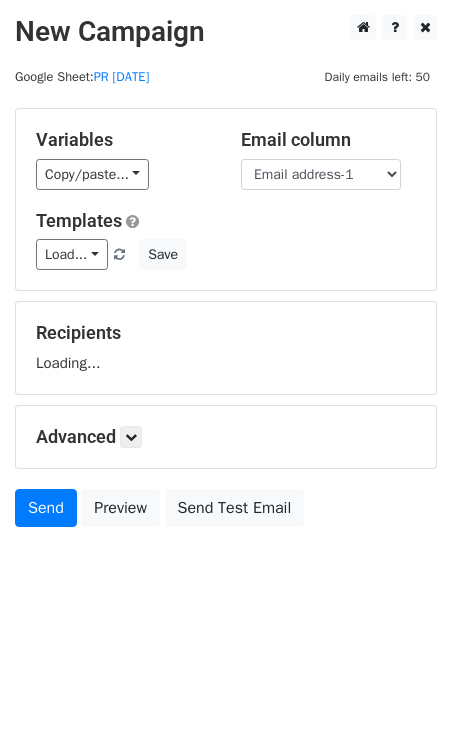 scroll, scrollTop: 0, scrollLeft: 0, axis: both 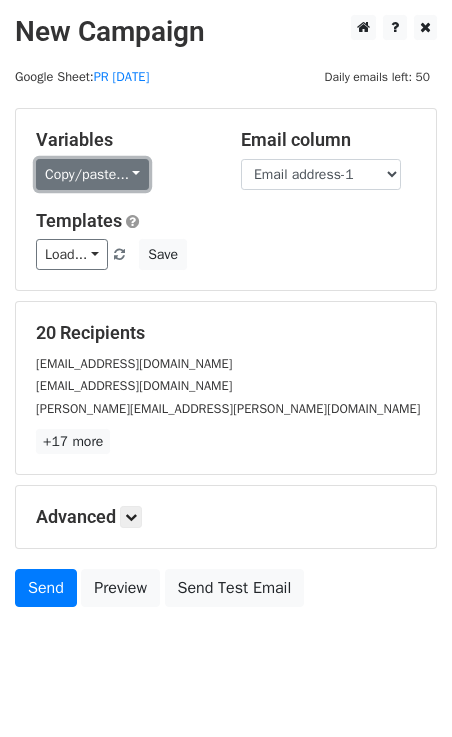 click on "Copy/paste..." at bounding box center (92, 174) 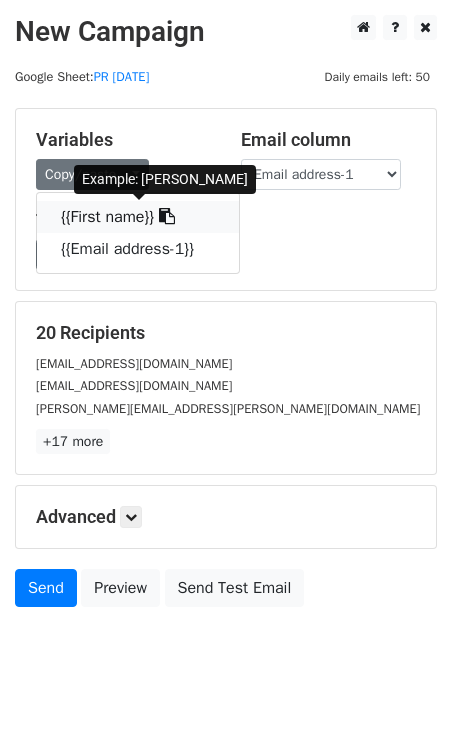 click on "{{First name}}" at bounding box center [138, 217] 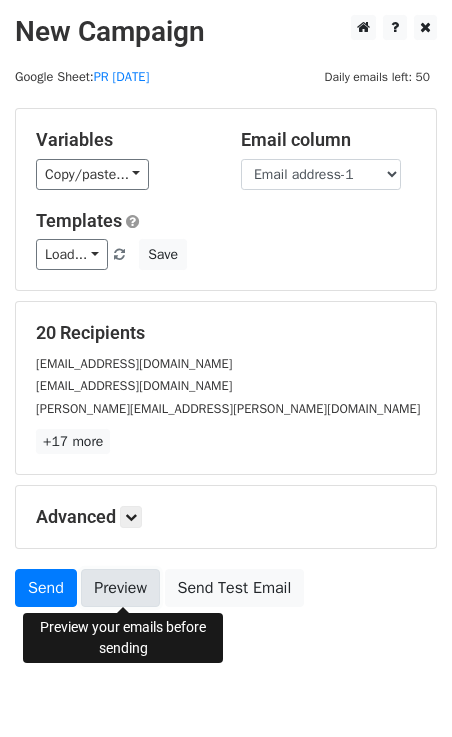 click on "Preview" at bounding box center [120, 588] 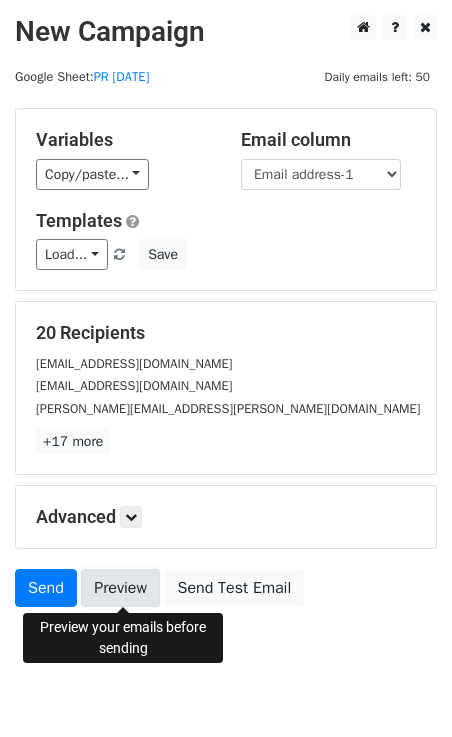 click on "Preview" at bounding box center [120, 588] 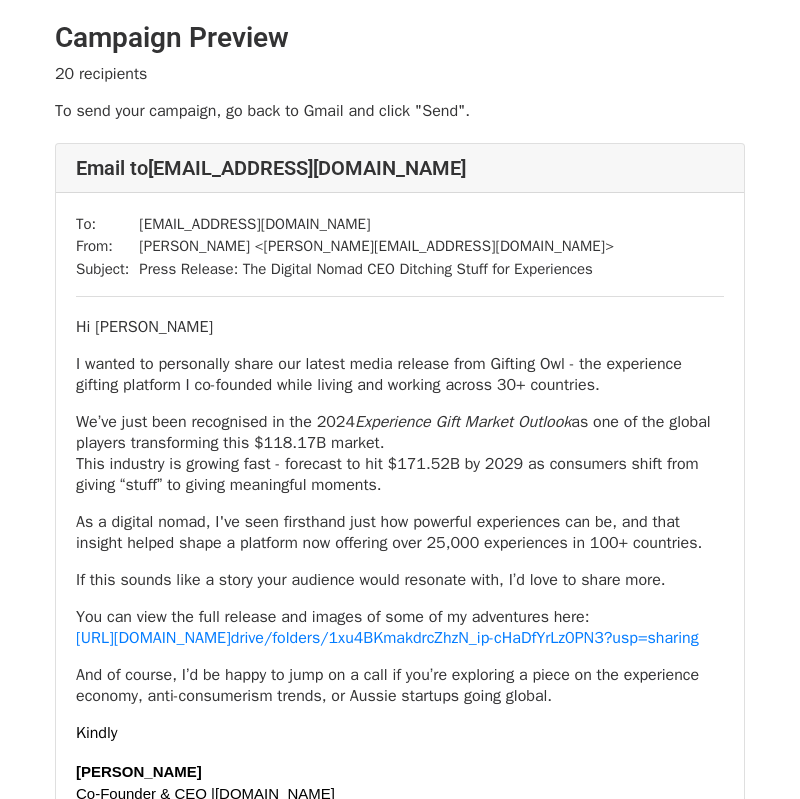 scroll, scrollTop: 0, scrollLeft: 0, axis: both 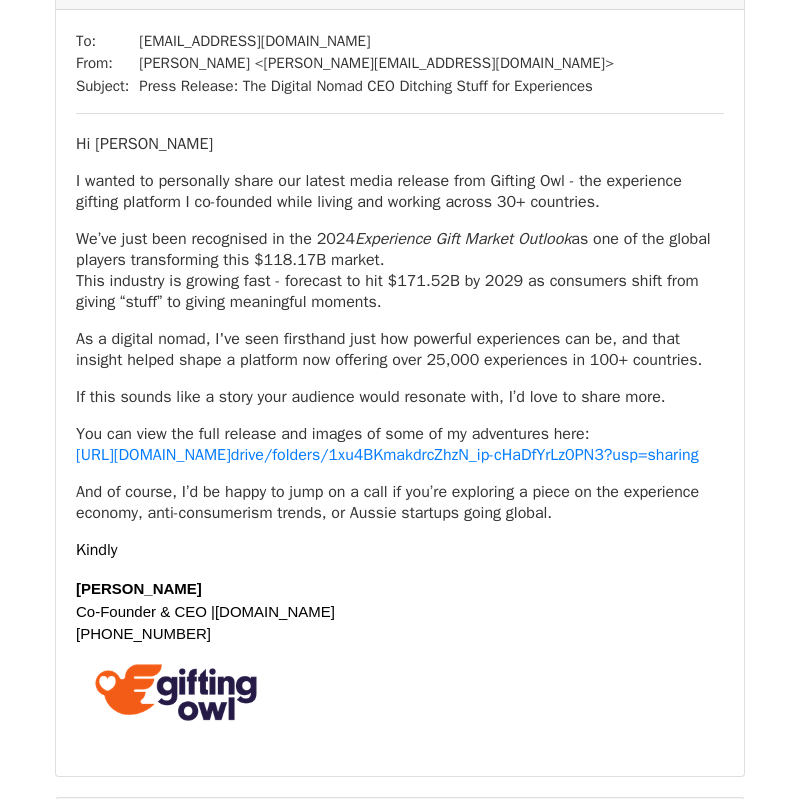 click on "Hi Craig I wanted to personally share our latest media release from Gifting Owl - the experience gifting platform I co-founded while living and working across 30+ countries. We’ve just been recognised in the 2024  Experience Gift Market Outlook  as one of the global players transforming this $118.17B market. This industry is growing fast - forecast to hit $171.52B by 2029 as consumers shift from giving “stuff” to giving meaningful moments.  As a digital nomad, I've seen firsthand just how powerful experiences can be, and that insight helped shape a platform now offering over 25,000 experiences in 100+ countries. If this sounds like a story your audience would resonate with, I’d love to share more. You can view the full release and images of some of my adventures here: https://drive.google.com/ drive/folders/ 1xu4BKmakdrcZhzN_ip- cHaDfYrLz0PN3?usp=sharing   Kindly" at bounding box center [400, 347] 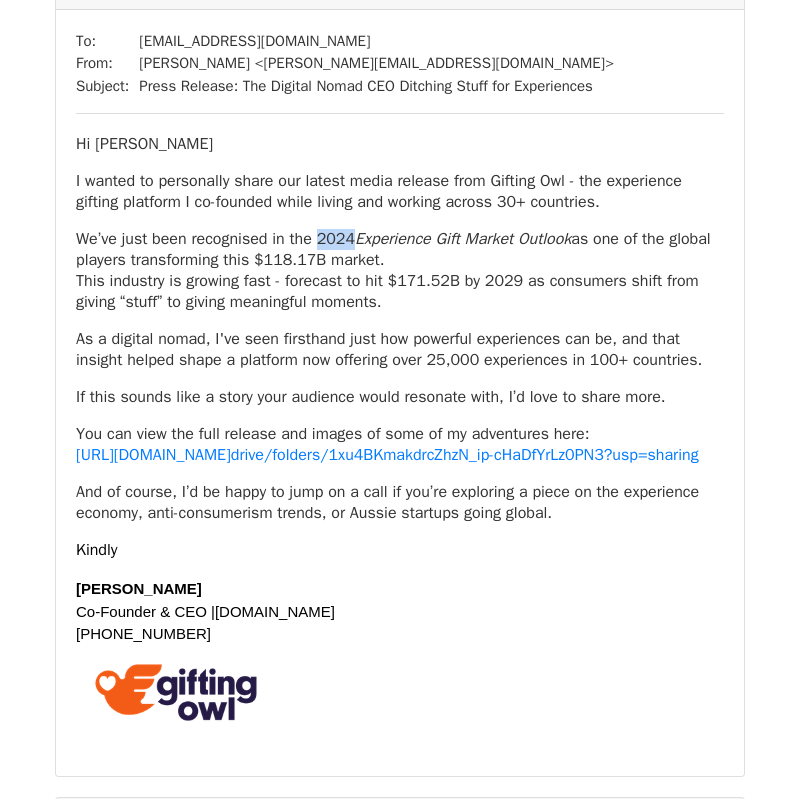 click on "We’ve just been recognised in the 2024  Experience Gift Market Outlook  as one of the global players transforming this $118.17B market. This industry is growing fast - forecast to hit $171.52B by 2029 as consumers shift from giving “stuff” to giving meaningful moments." at bounding box center [400, 271] 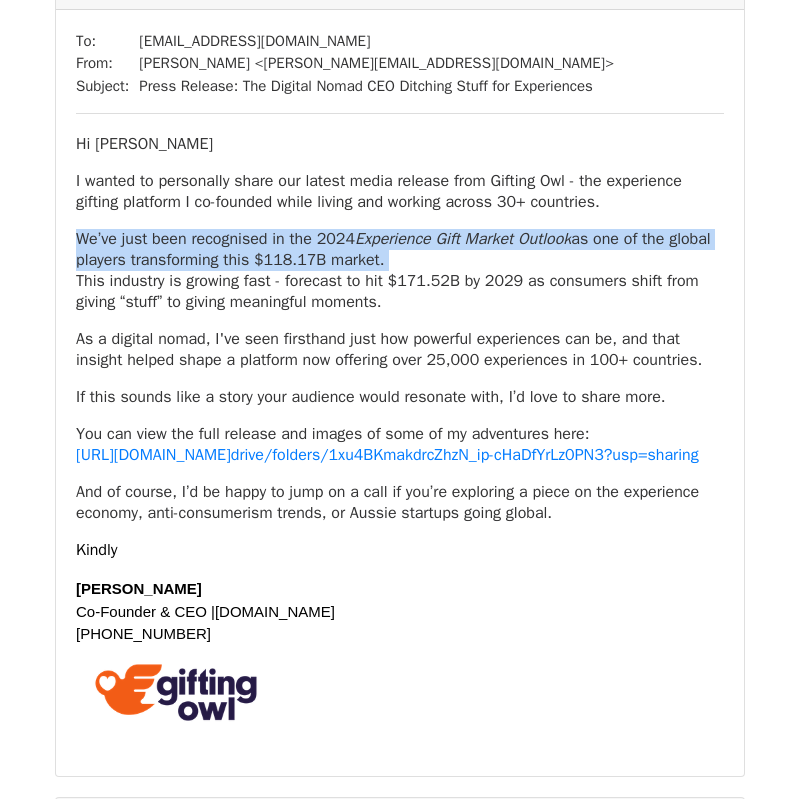 click on "We’ve just been recognised in the 2024  Experience Gift Market Outlook  as one of the global players transforming this $118.17B market. This industry is growing fast - forecast to hit $171.52B by 2029 as consumers shift from giving “stuff” to giving meaningful moments." at bounding box center (400, 271) 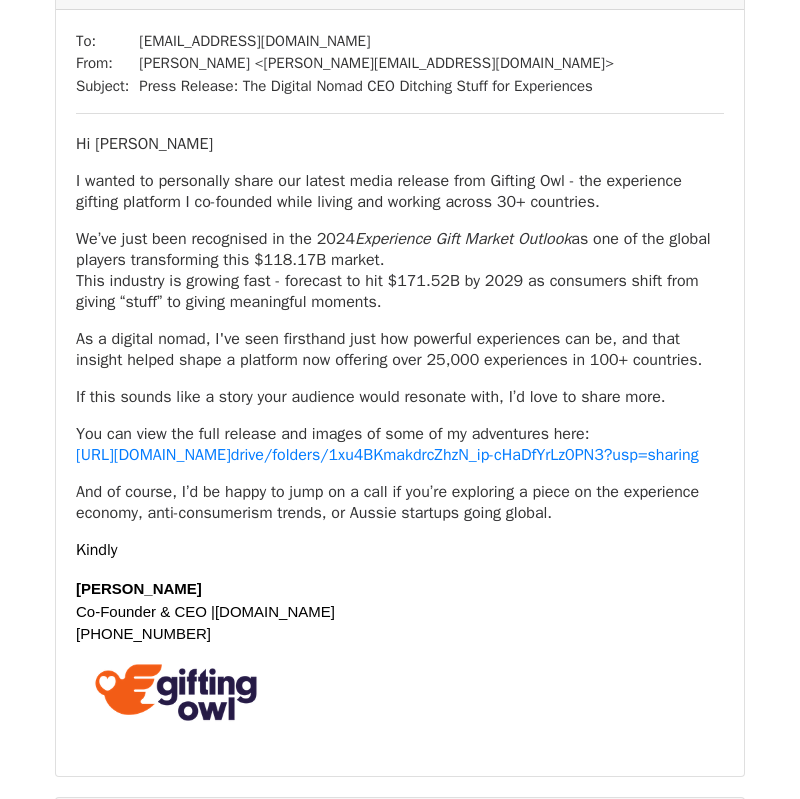 click on "We’ve just been recognised in the 2024  Experience Gift Market Outlook  as one of the global players transforming this $118.17B market. This industry is growing fast - forecast to hit $171.52B by 2029 as consumers shift from giving “stuff” to giving meaningful moments." at bounding box center [400, 271] 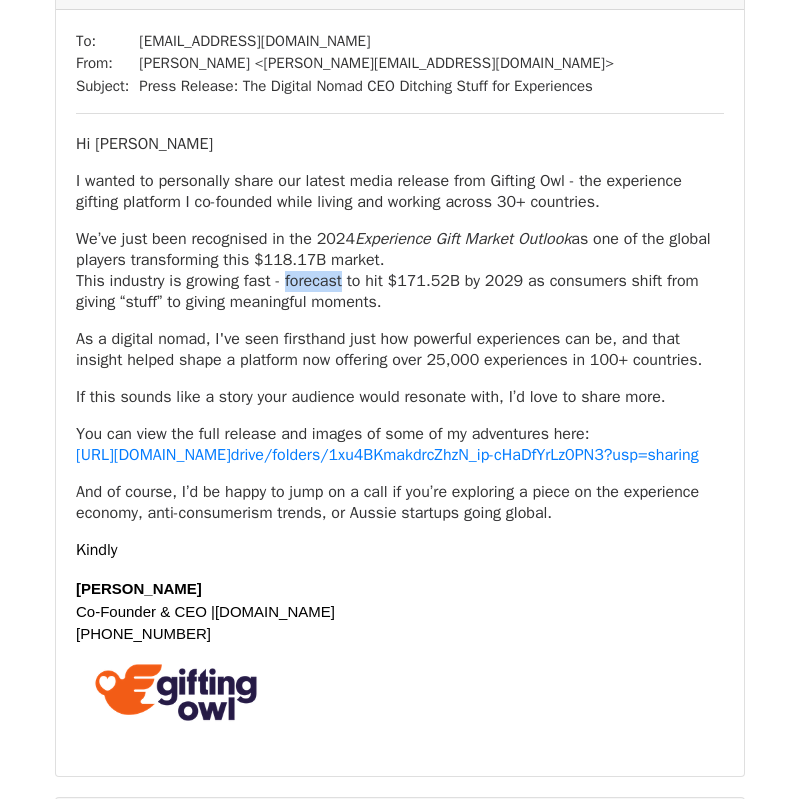 click on "We’ve just been recognised in the 2024  Experience Gift Market Outlook  as one of the global players transforming this $118.17B market. This industry is growing fast - forecast to hit $171.52B by 2029 as consumers shift from giving “stuff” to giving meaningful moments." at bounding box center (400, 271) 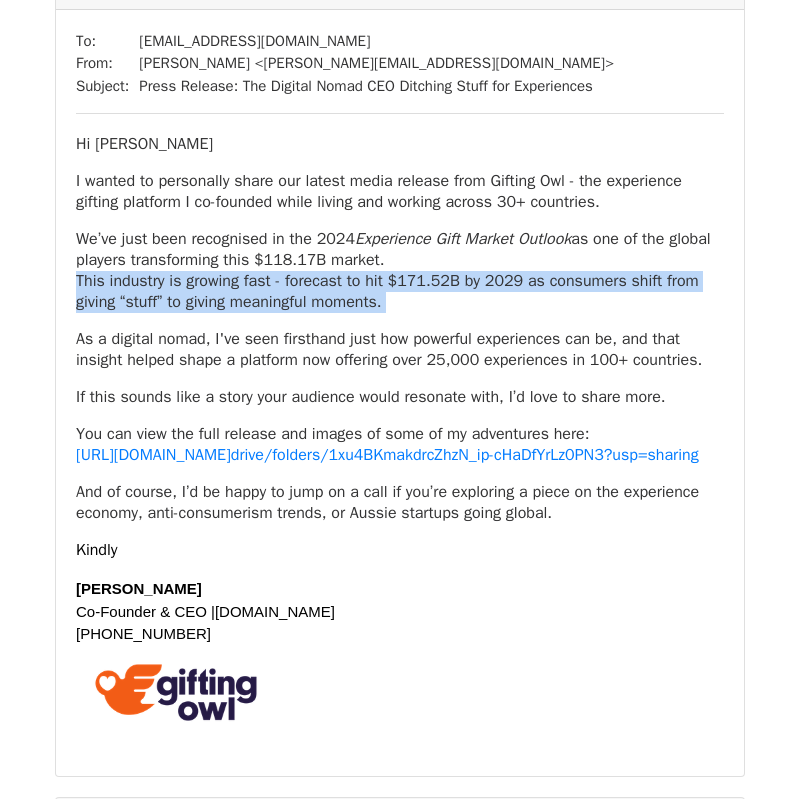 click on "We’ve just been recognised in the 2024  Experience Gift Market Outlook  as one of the global players transforming this $118.17B market. This industry is growing fast - forecast to hit $171.52B by 2029 as consumers shift from giving “stuff” to giving meaningful moments." at bounding box center (400, 271) 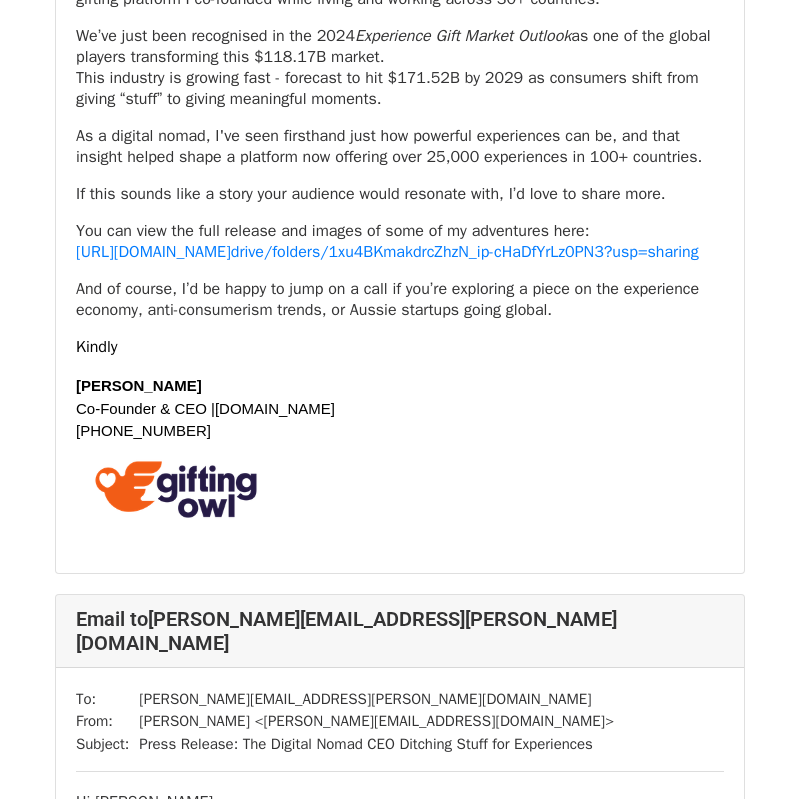 scroll, scrollTop: 1229, scrollLeft: 0, axis: vertical 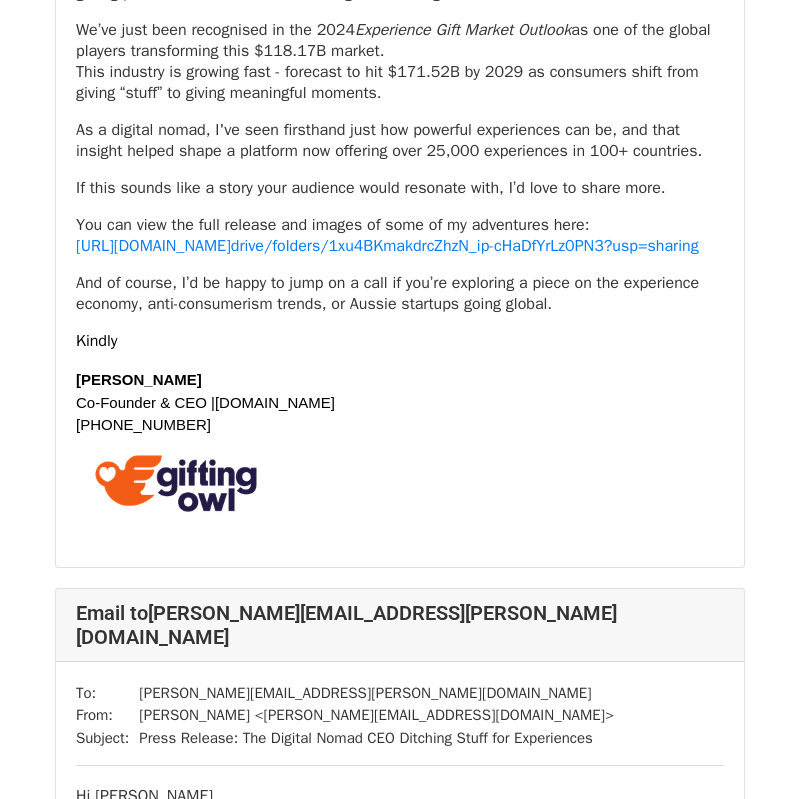 click on "As a digital nomad, I've seen firsthand just how powerful experiences can be, and that insight helped shape a platform now offering over 25,000 experiences in 100+ countries." at bounding box center (400, 141) 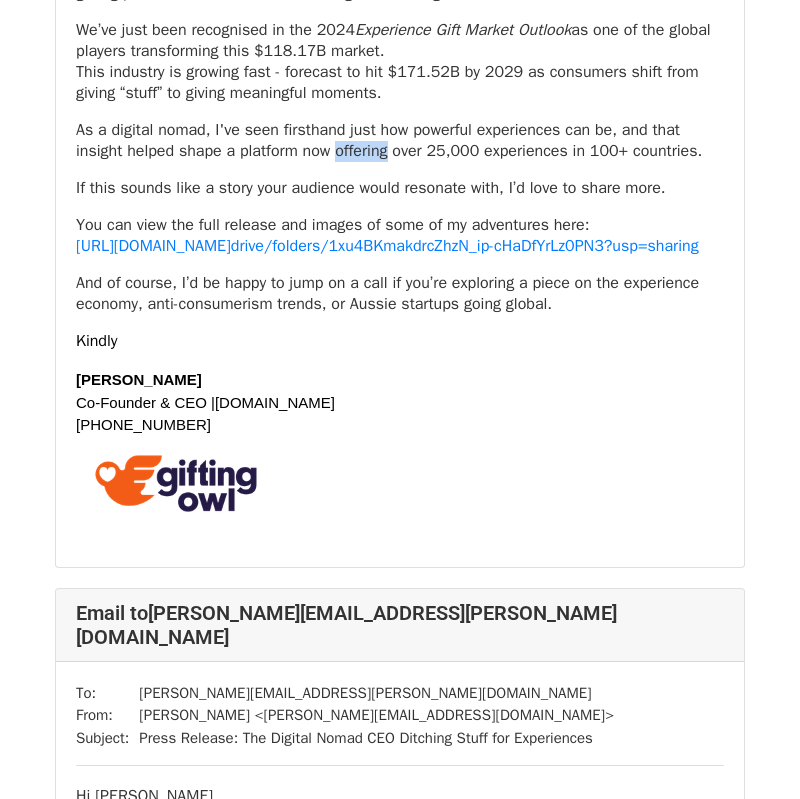 click on "As a digital nomad, I've seen firsthand just how powerful experiences can be, and that insight helped shape a platform now offering over 25,000 experiences in 100+ countries." at bounding box center [400, 141] 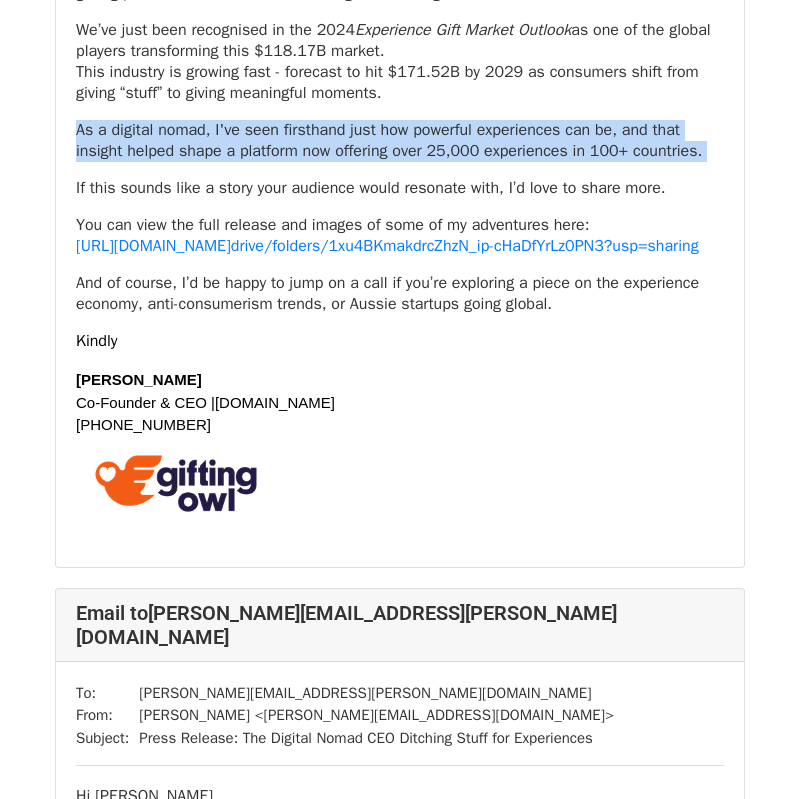 click on "As a digital nomad, I've seen firsthand just how powerful experiences can be, and that insight helped shape a platform now offering over 25,000 experiences in 100+ countries." at bounding box center [400, 141] 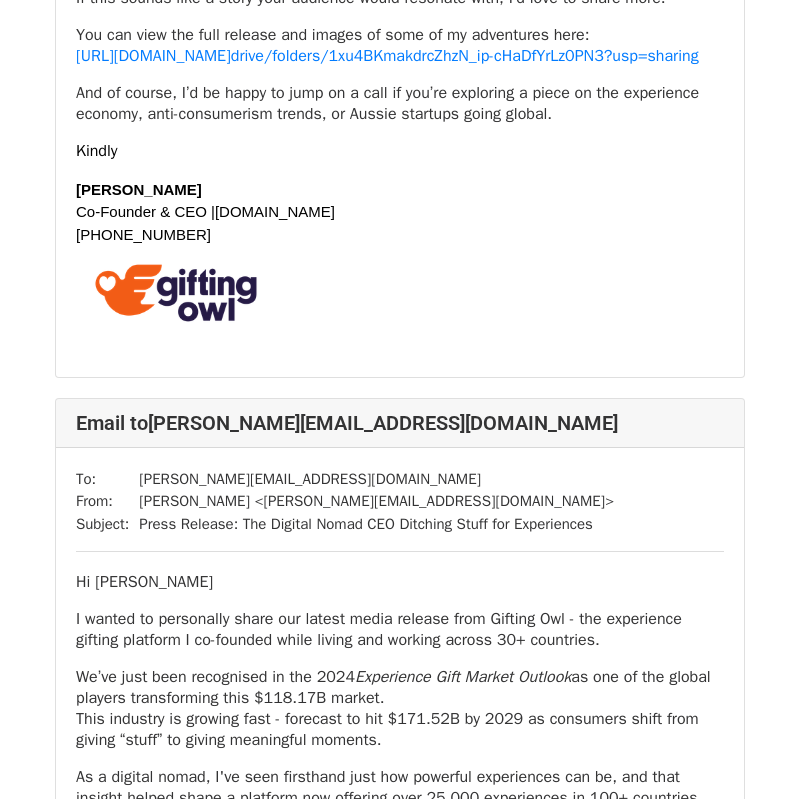 scroll, scrollTop: 8169, scrollLeft: 0, axis: vertical 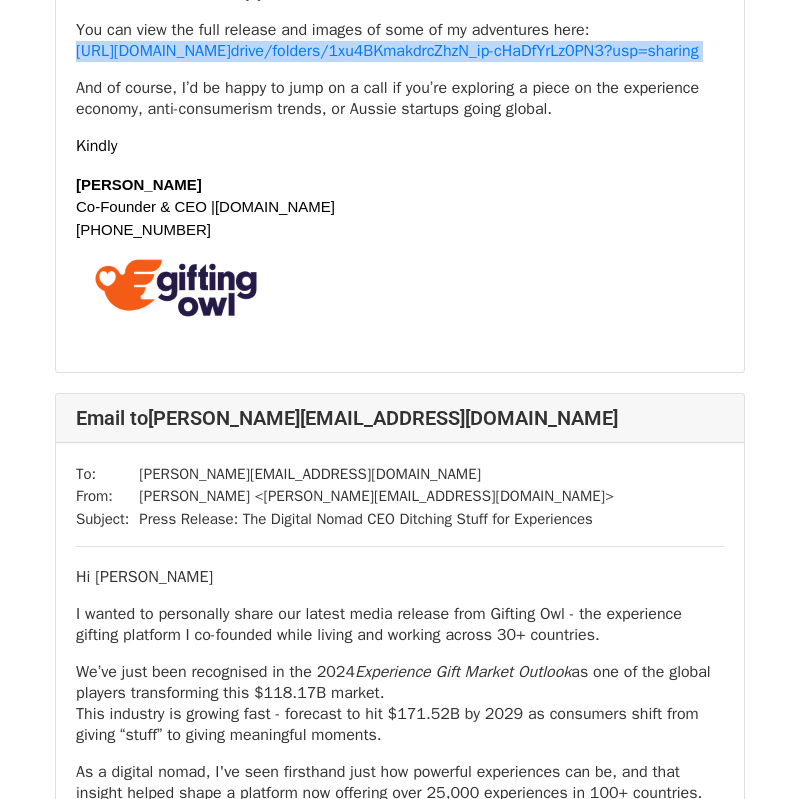 drag, startPoint x: 173, startPoint y: 223, endPoint x: 66, endPoint y: 209, distance: 107.912 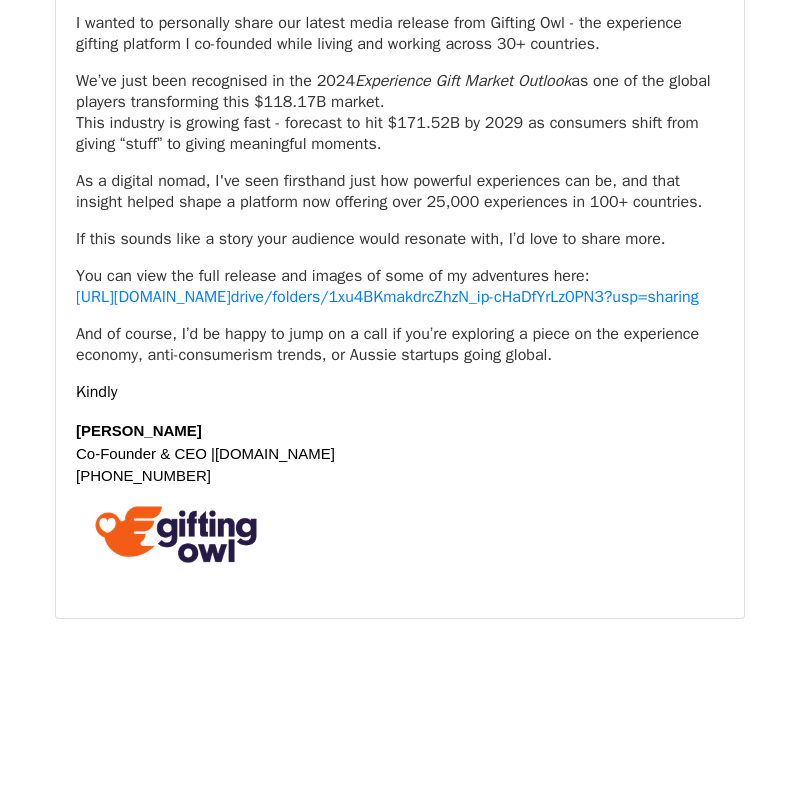 scroll, scrollTop: 16375, scrollLeft: 0, axis: vertical 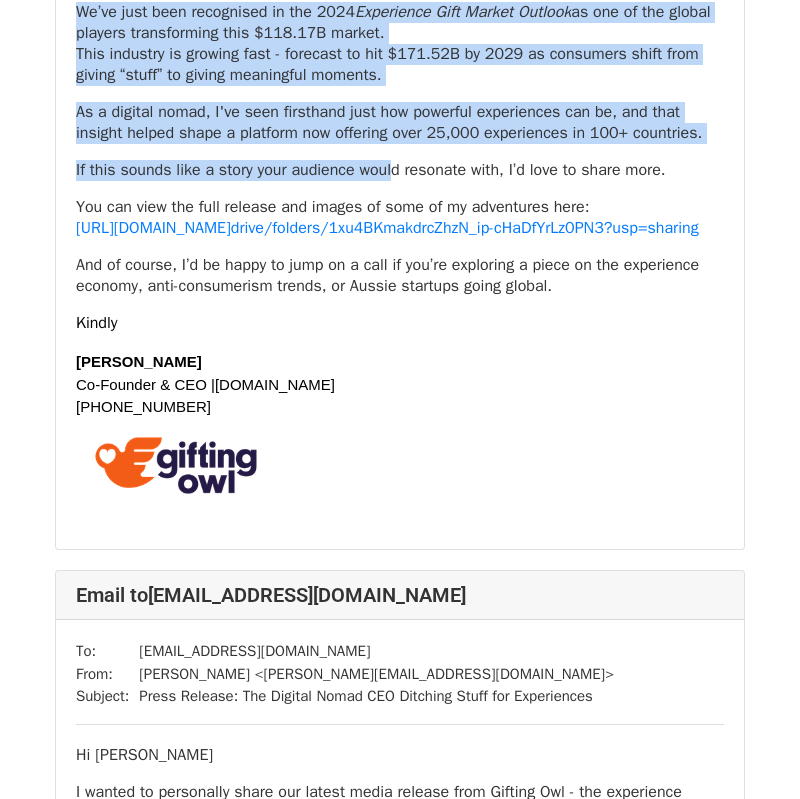 drag, startPoint x: 392, startPoint y: 161, endPoint x: 403, endPoint y: 385, distance: 224.26993 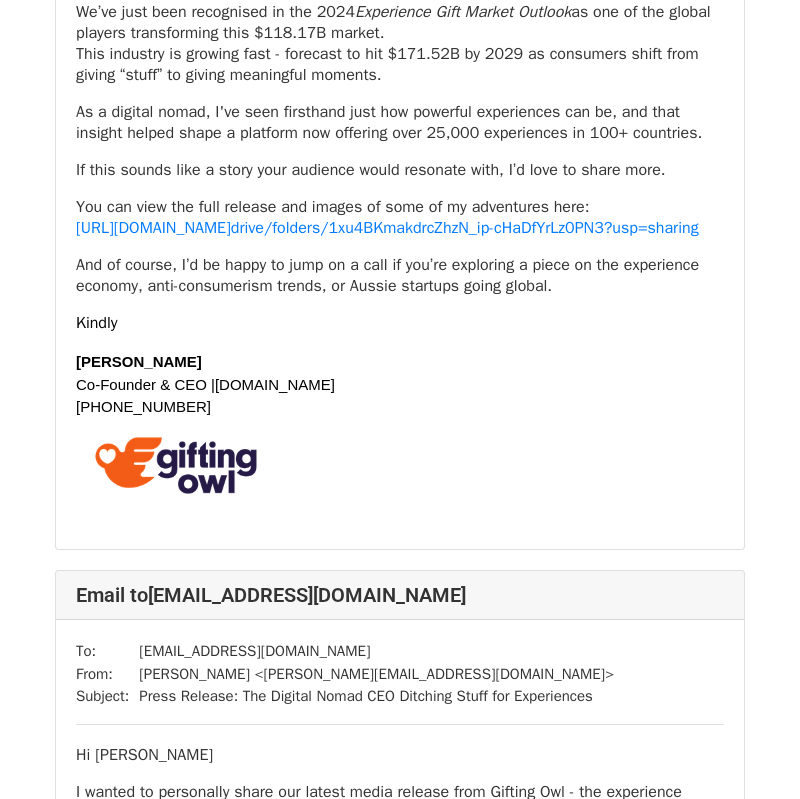 click on "If this sounds like a story your audience would resonate with, I’d love to share more." at bounding box center (400, 170) 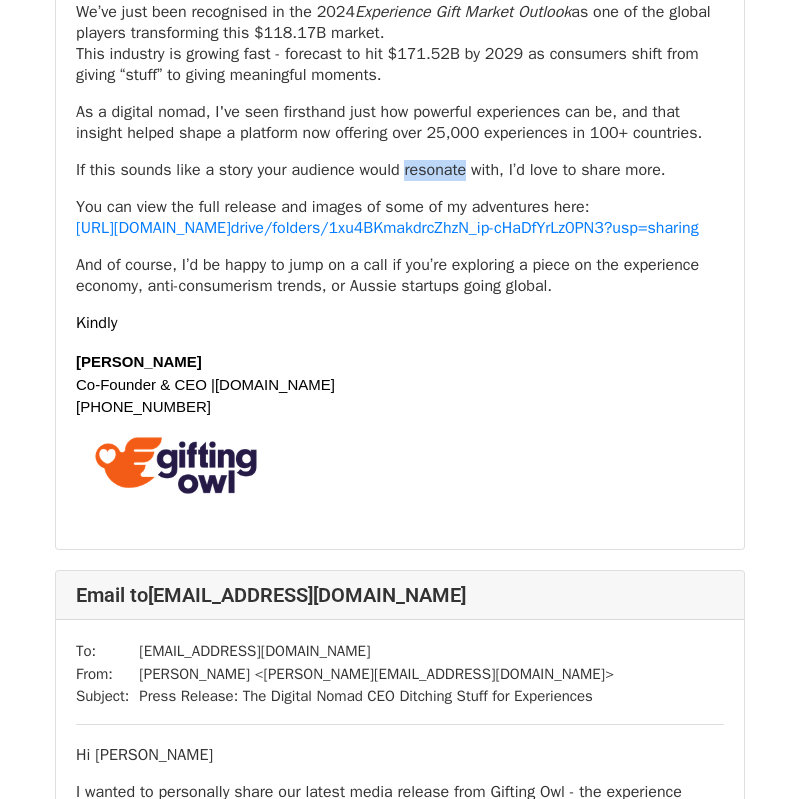 click on "If this sounds like a story your audience would resonate with, I’d love to share more." at bounding box center (400, 170) 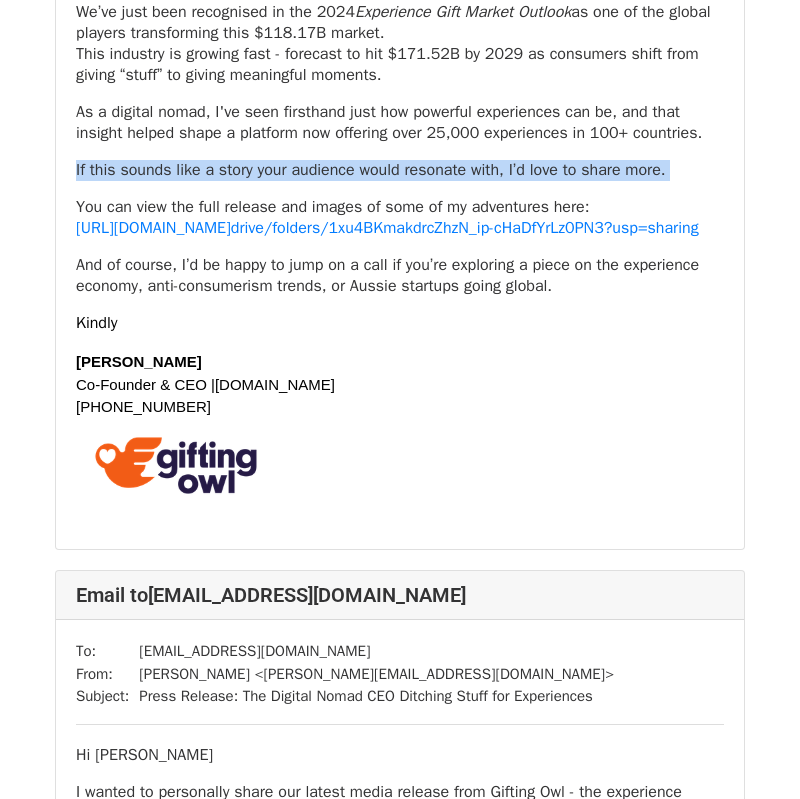 click on "Hi Christine I wanted to personally share our latest media release from Gifting Owl - the experience gifting platform I co-founded while living and working across 30+ countries. We’ve just been recognised in the 2024  Experience Gift Market Outlook  as one of the global players transforming this $118.17B market. This industry is growing fast - forecast to hit $171.52B by 2029 as consumers shift from giving “stuff” to giving meaningful moments.  As a digital nomad, I've seen firsthand just how powerful experiences can be, and that insight helped shape a platform now offering over 25,000 experiences in 100+ countries. If this sounds like a story your audience would resonate with, I’d love to share more. You can view the full release and images of some of my adventures here: https://drive.google.com/ drive/folders/ 1xu4BKmakdrcZhzN_ip- cHaDfYrLz0PN3?usp=sharing   Kindly" at bounding box center (400, 120) 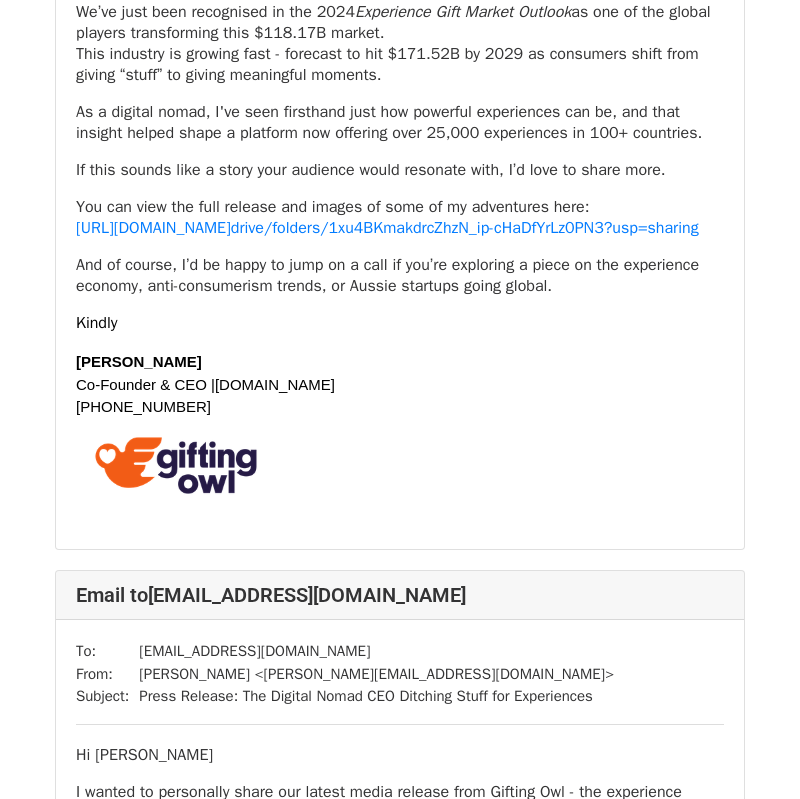 click on "As a digital nomad, I've seen firsthand just how powerful experiences can be, and that insight helped shape a platform now offering over 25,000 experiences in 100+ countries." at bounding box center (400, 123) 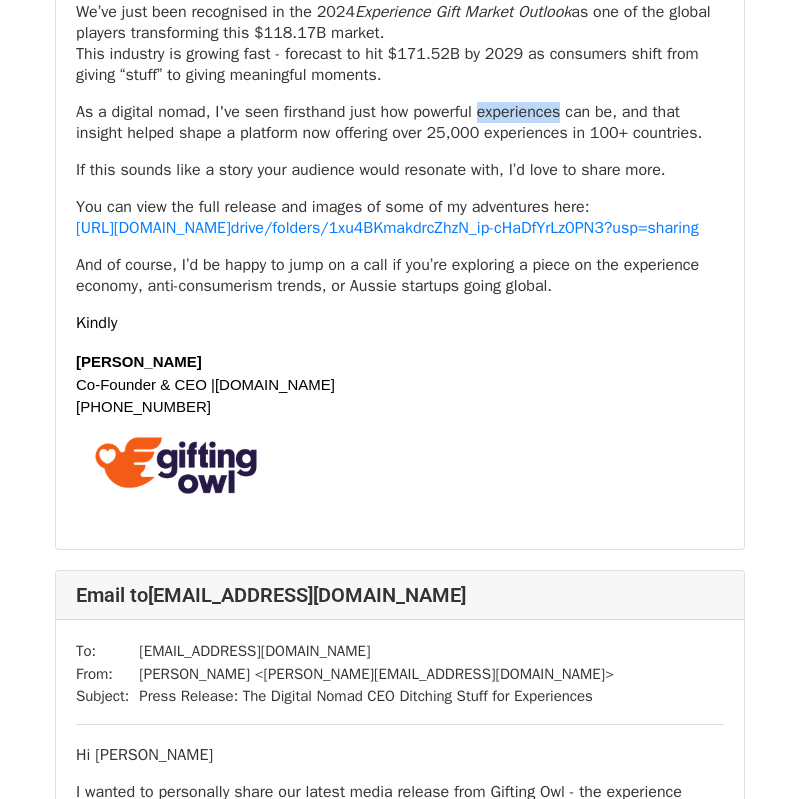 click on "As a digital nomad, I've seen firsthand just how powerful experiences can be, and that insight helped shape a platform now offering over 25,000 experiences in 100+ countries." at bounding box center [400, 123] 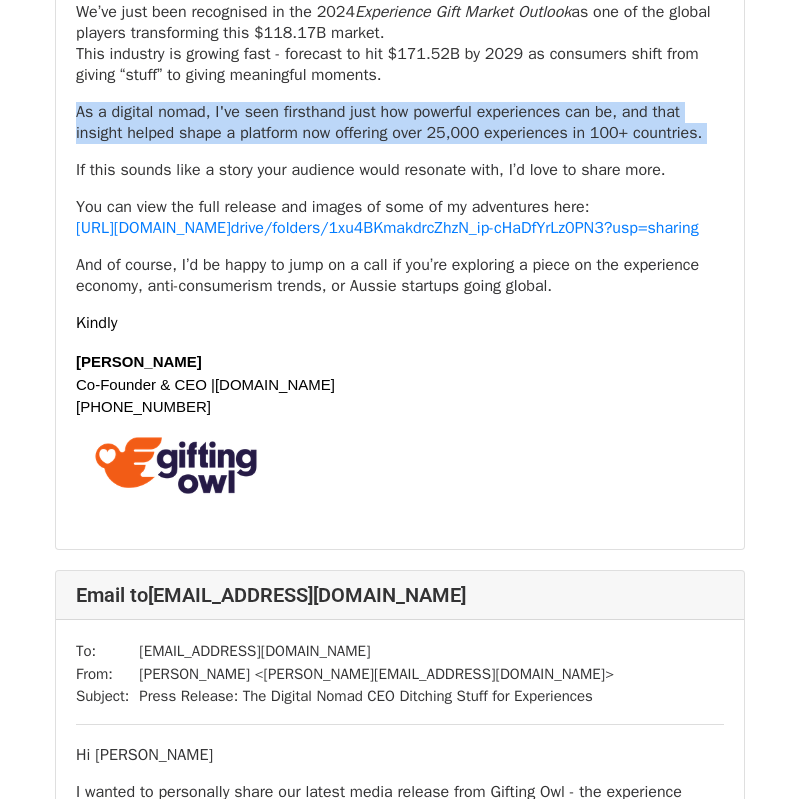 click on "As a digital nomad, I've seen firsthand just how powerful experiences can be, and that insight helped shape a platform now offering over 25,000 experiences in 100+ countries." at bounding box center [400, 123] 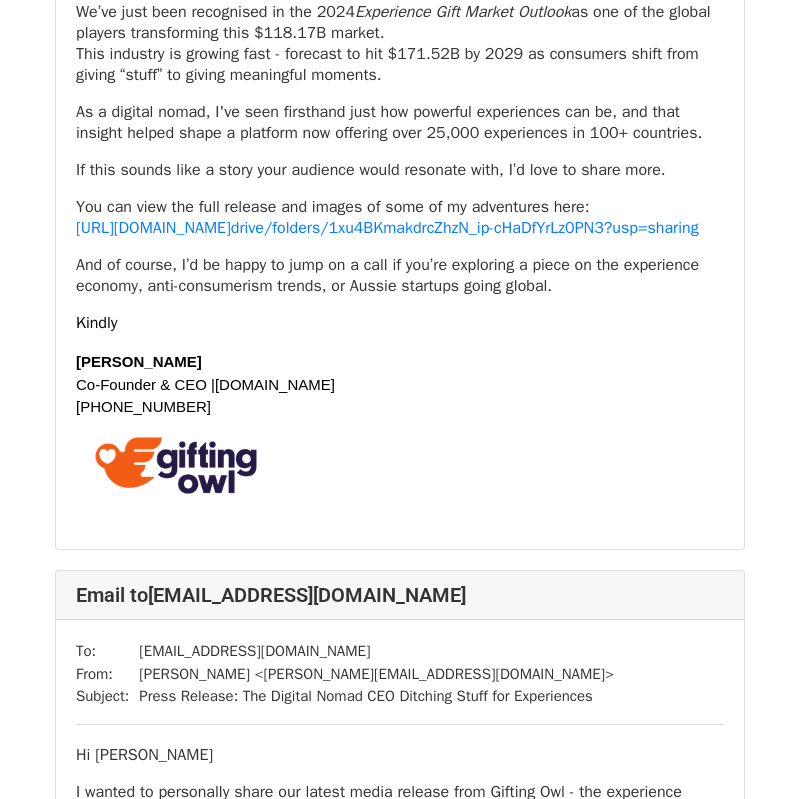 click on "We’ve just been recognised in the 2024  Experience Gift Market Outlook  as one of the global players transforming this $118.17B market. This industry is growing fast - forecast to hit $171.52B by 2029 as consumers shift from giving “stuff” to giving meaningful moments." at bounding box center (400, 44) 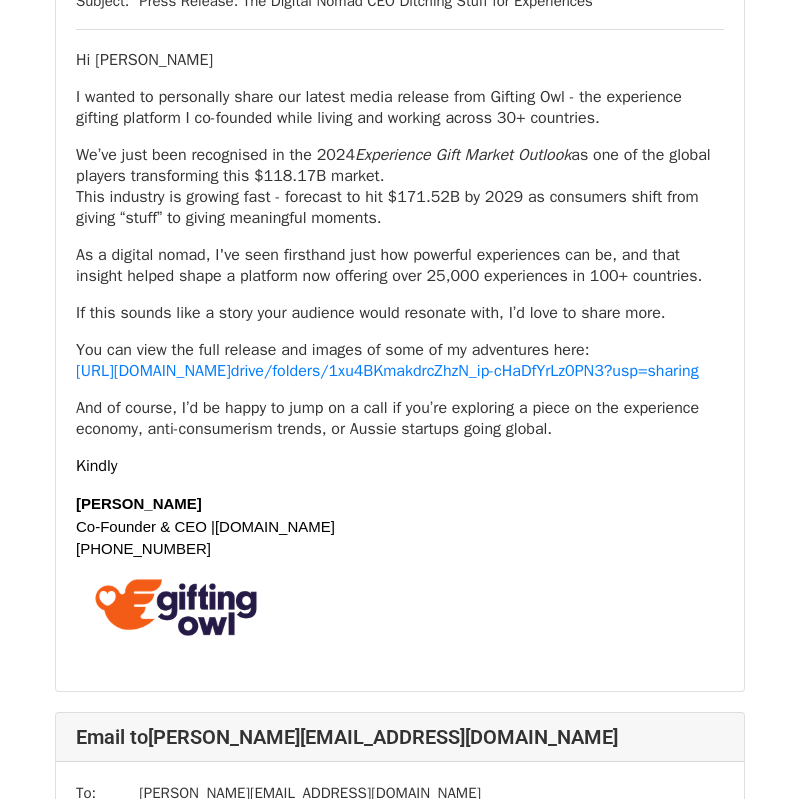 scroll, scrollTop: 11222, scrollLeft: 0, axis: vertical 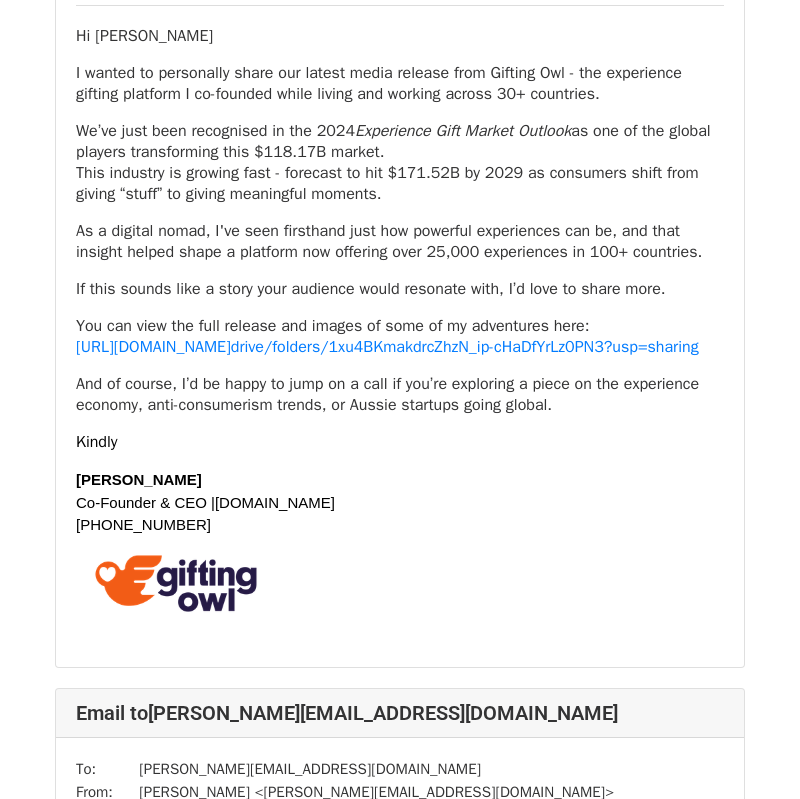 drag, startPoint x: 259, startPoint y: 123, endPoint x: 362, endPoint y: 119, distance: 103.077644 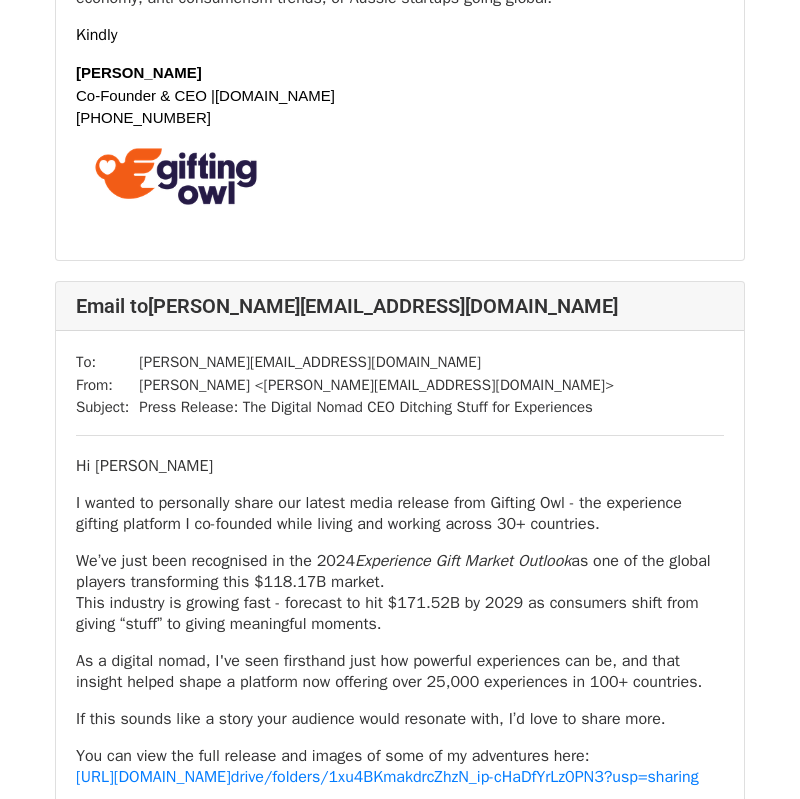 scroll, scrollTop: 11638, scrollLeft: 0, axis: vertical 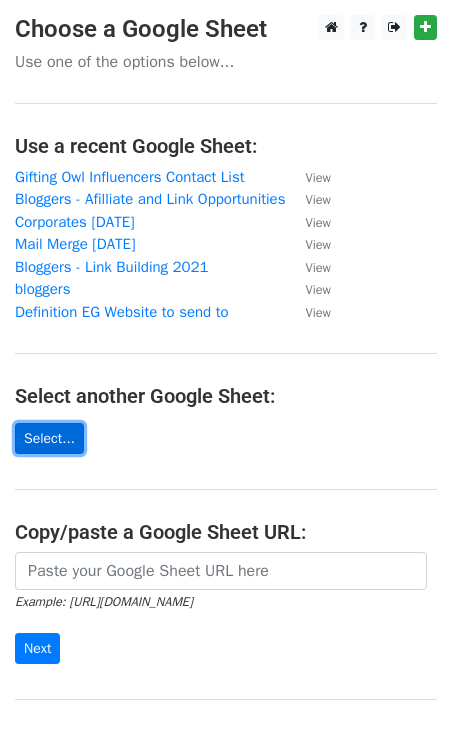 click on "Select..." at bounding box center [49, 438] 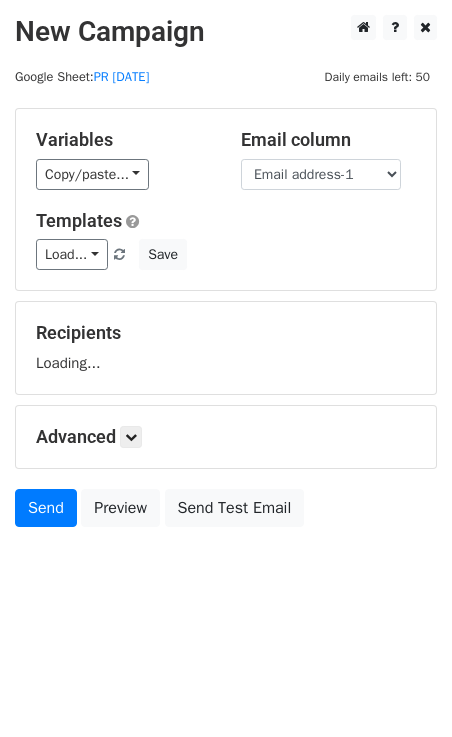 scroll, scrollTop: 0, scrollLeft: 0, axis: both 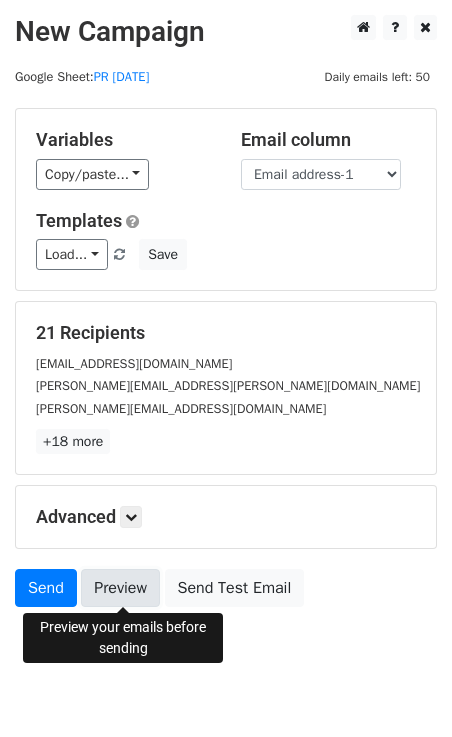 click on "Preview" at bounding box center [120, 588] 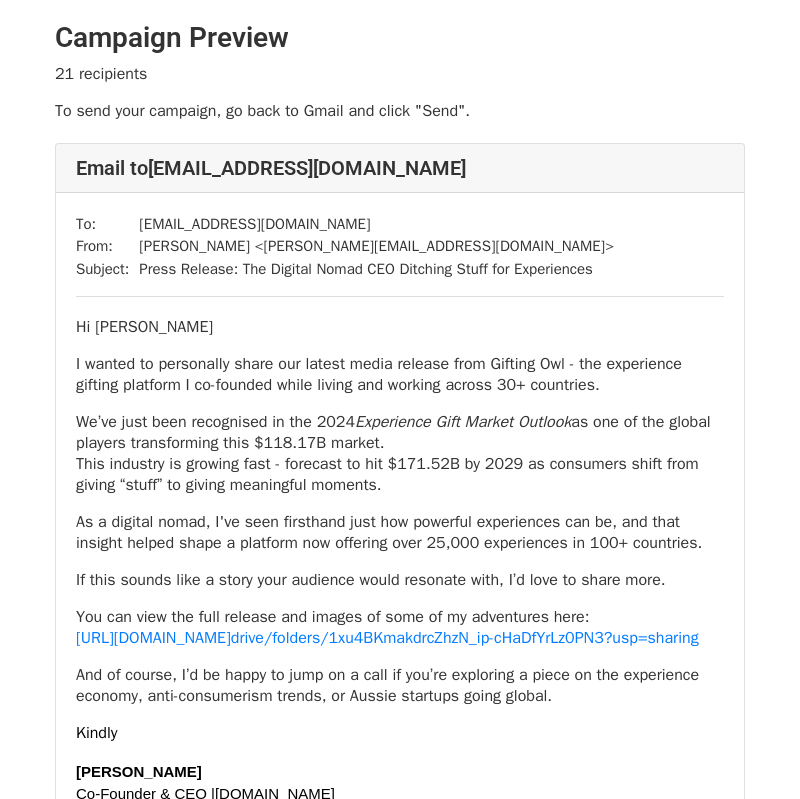 scroll, scrollTop: 0, scrollLeft: 0, axis: both 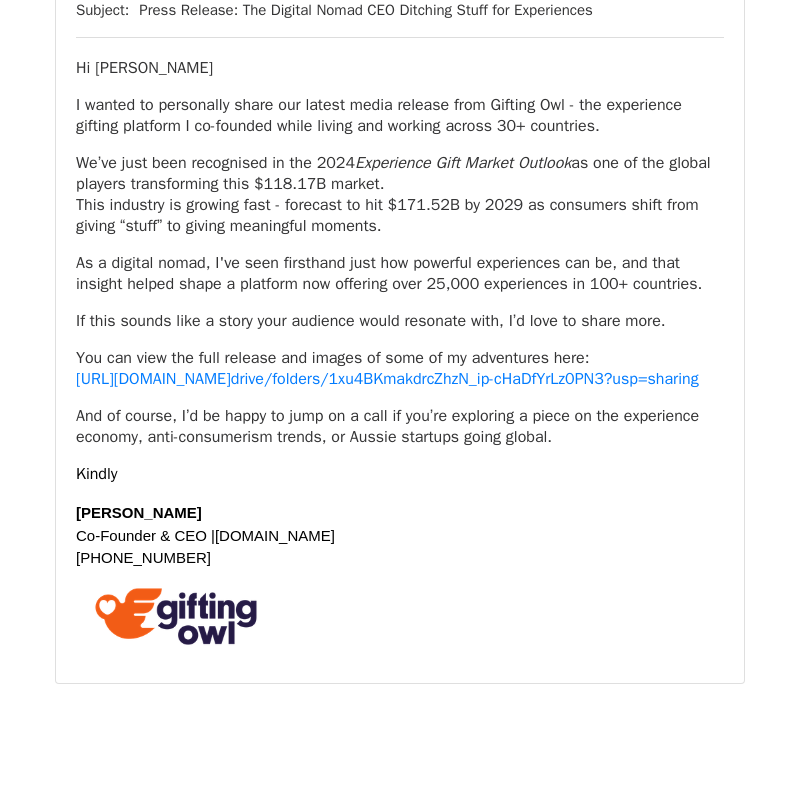click on "Experience Gift Market Outlook" at bounding box center (463, 163) 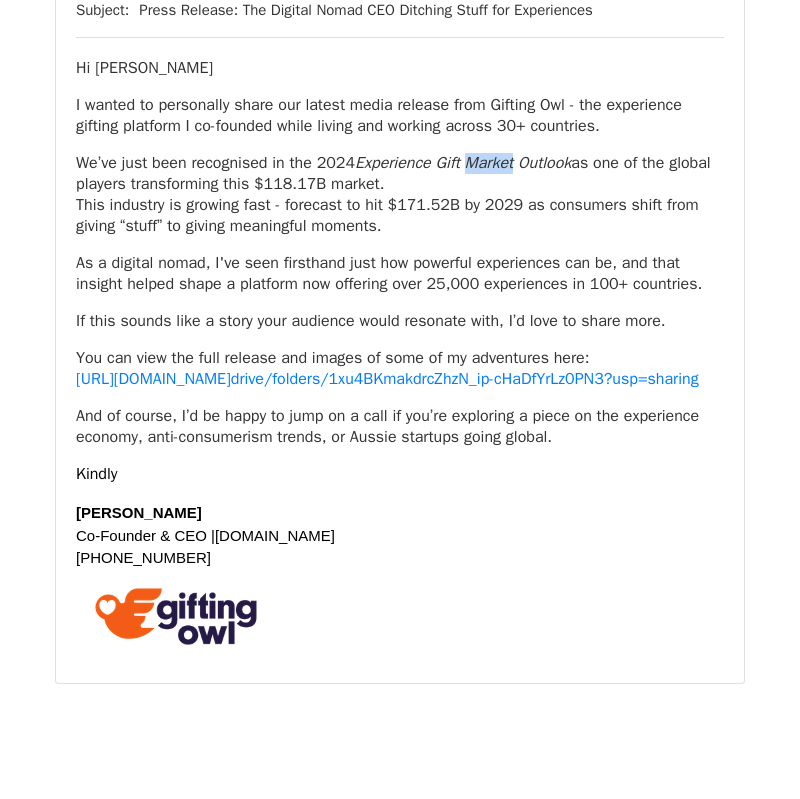 click on "Experience Gift Market Outlook" at bounding box center (463, 163) 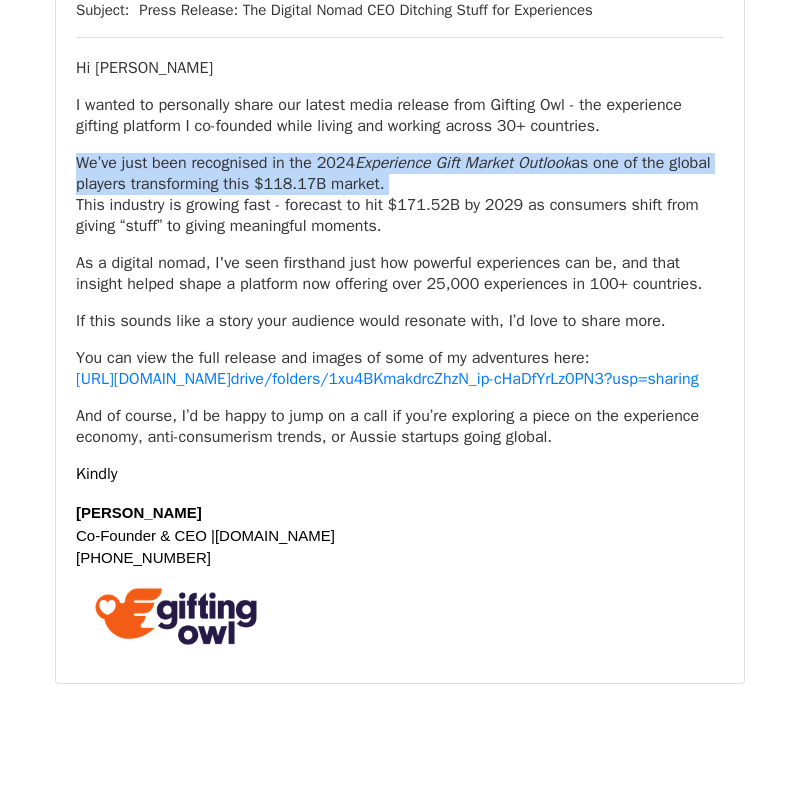 click on "Hi [PERSON_NAME] wanted to personally share our latest media release from Gifting Owl - the experience gifting platform I co-founded while living and working across 30+ countries. We’ve just been recognised in the 2024  Experience Gift Market Outlook  as one of the global players transforming this $118.17B market. This industry is growing fast - forecast to hit $171.52B by 2029 as consumers shift from giving “stuff” to giving meaningful moments.  As a digital nomad, I've seen firsthand just how powerful experiences can be, and that insight helped shape a platform now offering over 25,000 experiences in 100+ countries. If this sounds like a story your audience would resonate with, I’d love to share more. You can view the full release and images of some of my adventures here: [URL][DOMAIN_NAME] drive/folders/ 1xu4BKmakdrcZhzN_ip- cHaDfYrLz0PN3?usp=sharing   Kindly" at bounding box center (400, 271) 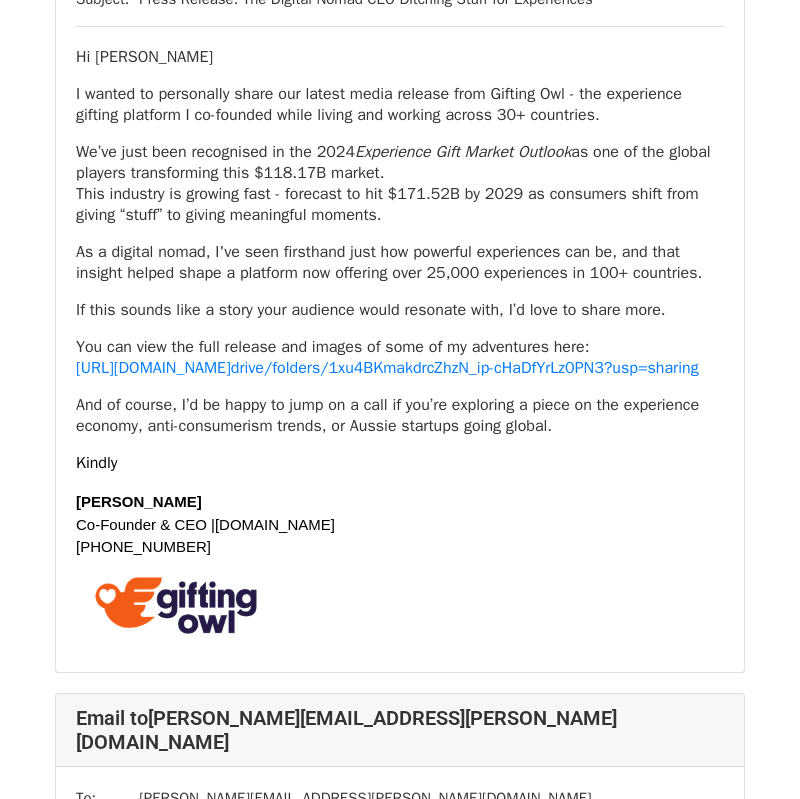 scroll, scrollTop: 12682, scrollLeft: 0, axis: vertical 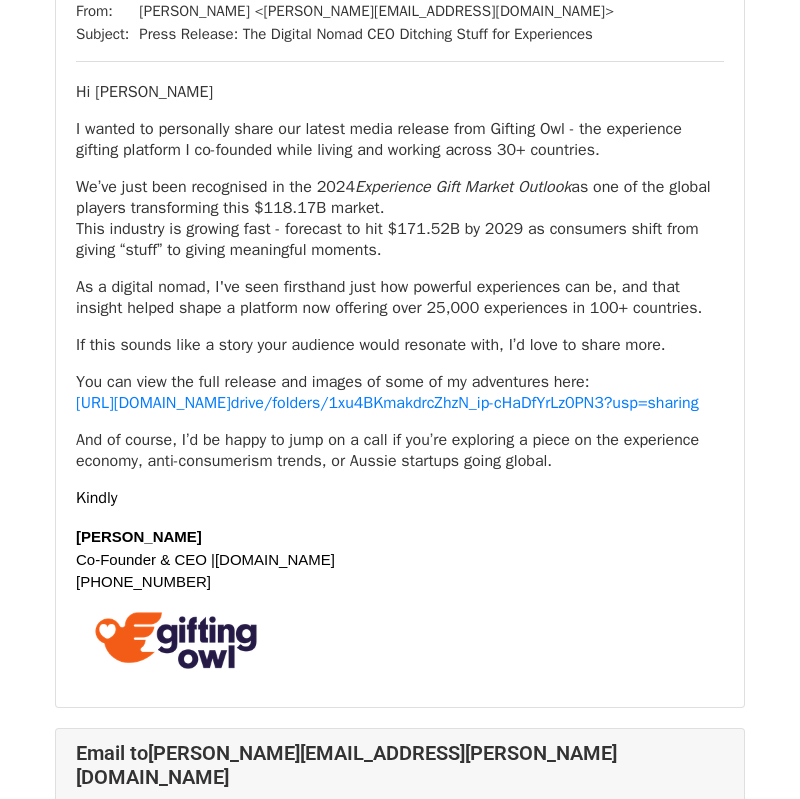 click on "[PERSON_NAME][EMAIL_ADDRESS][PERSON_NAME][DOMAIN_NAME]" at bounding box center (376, -11) 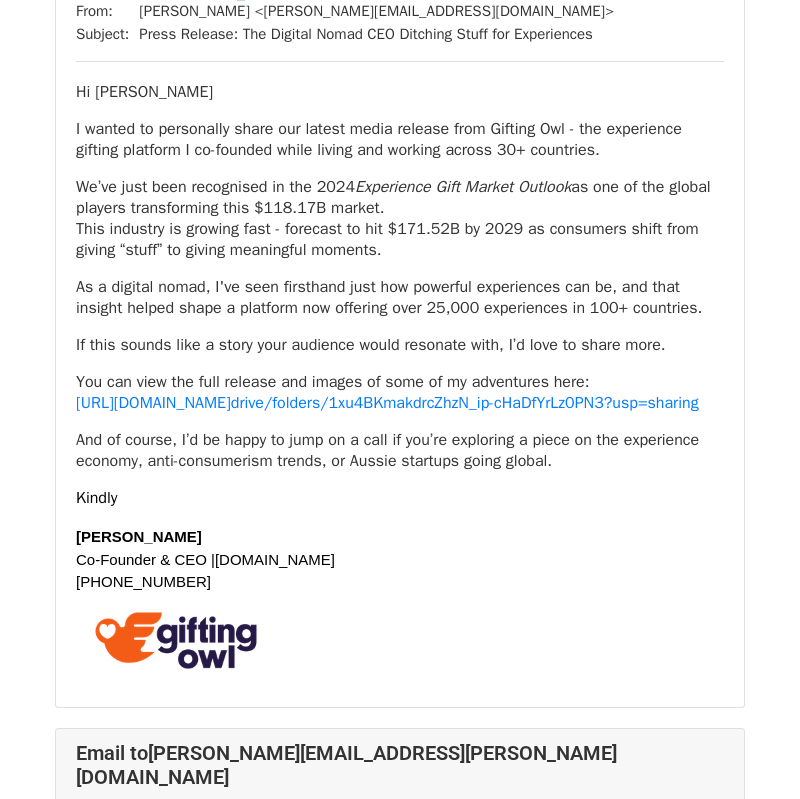click on "james.booth@news.com.au" at bounding box center [376, -11] 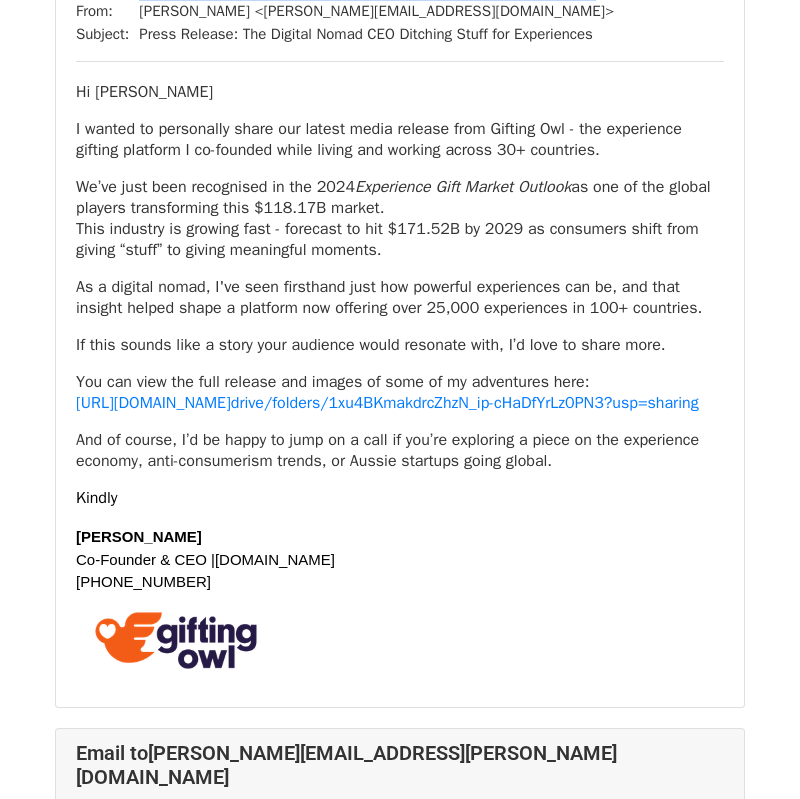 click on "james.booth@news.com.au" at bounding box center [376, -11] 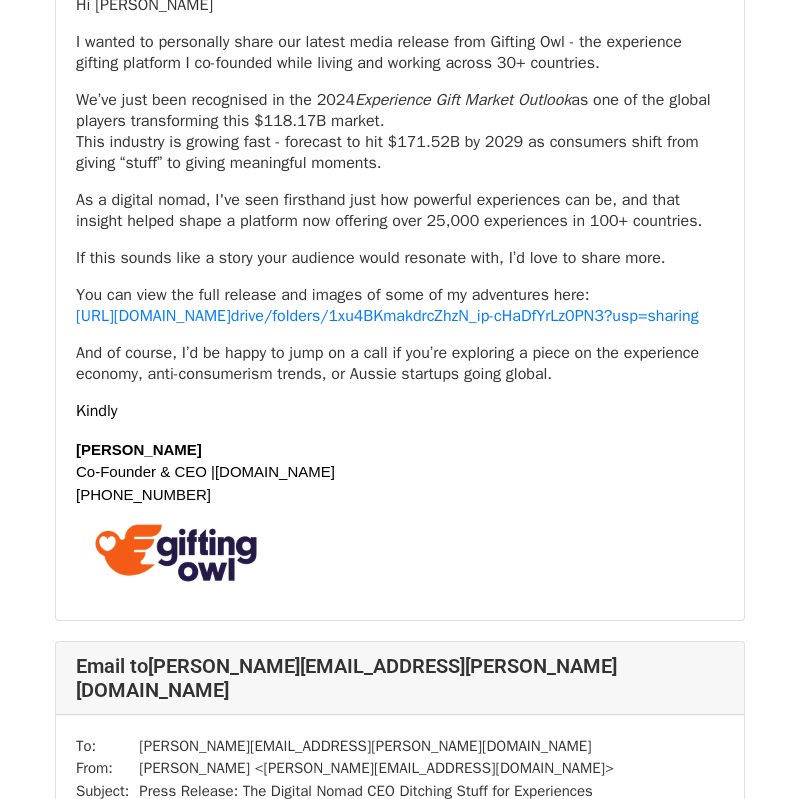 scroll, scrollTop: 0, scrollLeft: 0, axis: both 